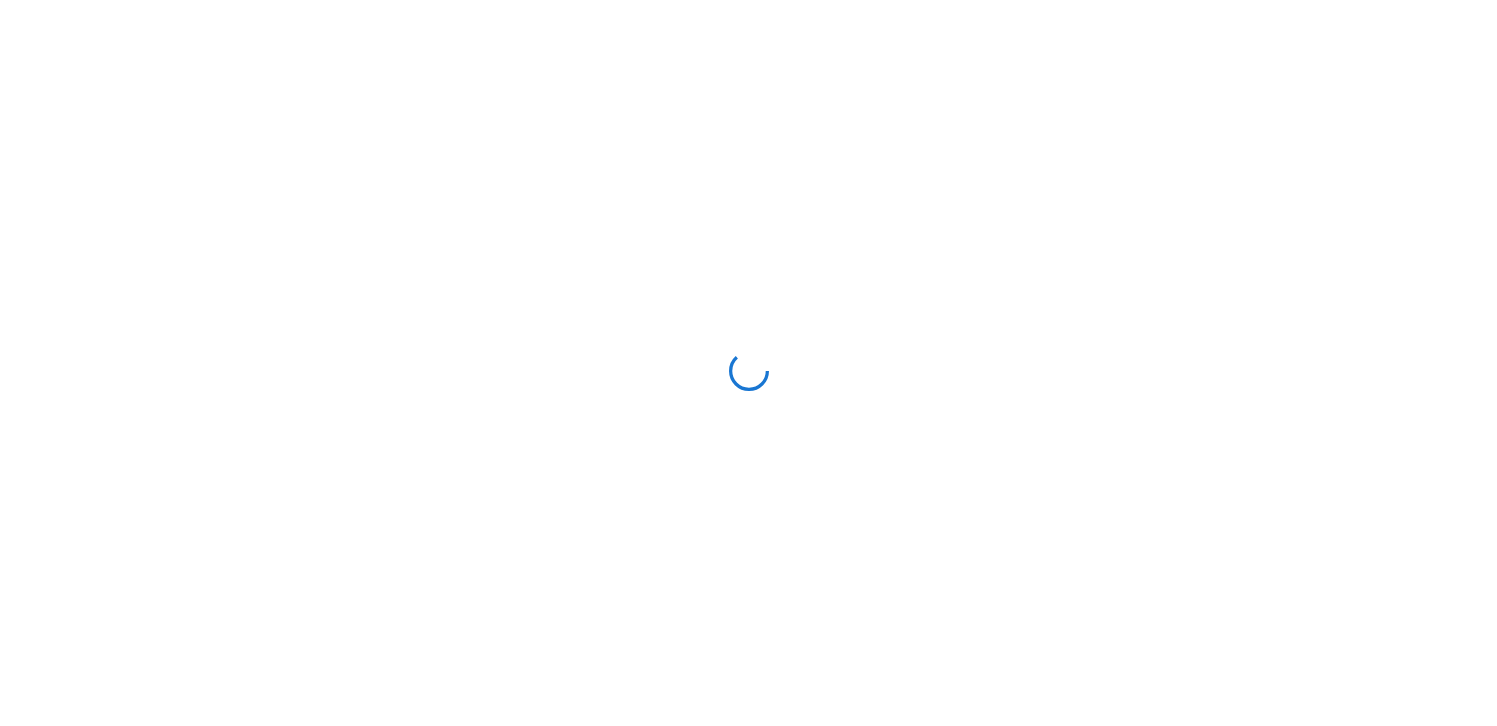 scroll, scrollTop: 0, scrollLeft: 0, axis: both 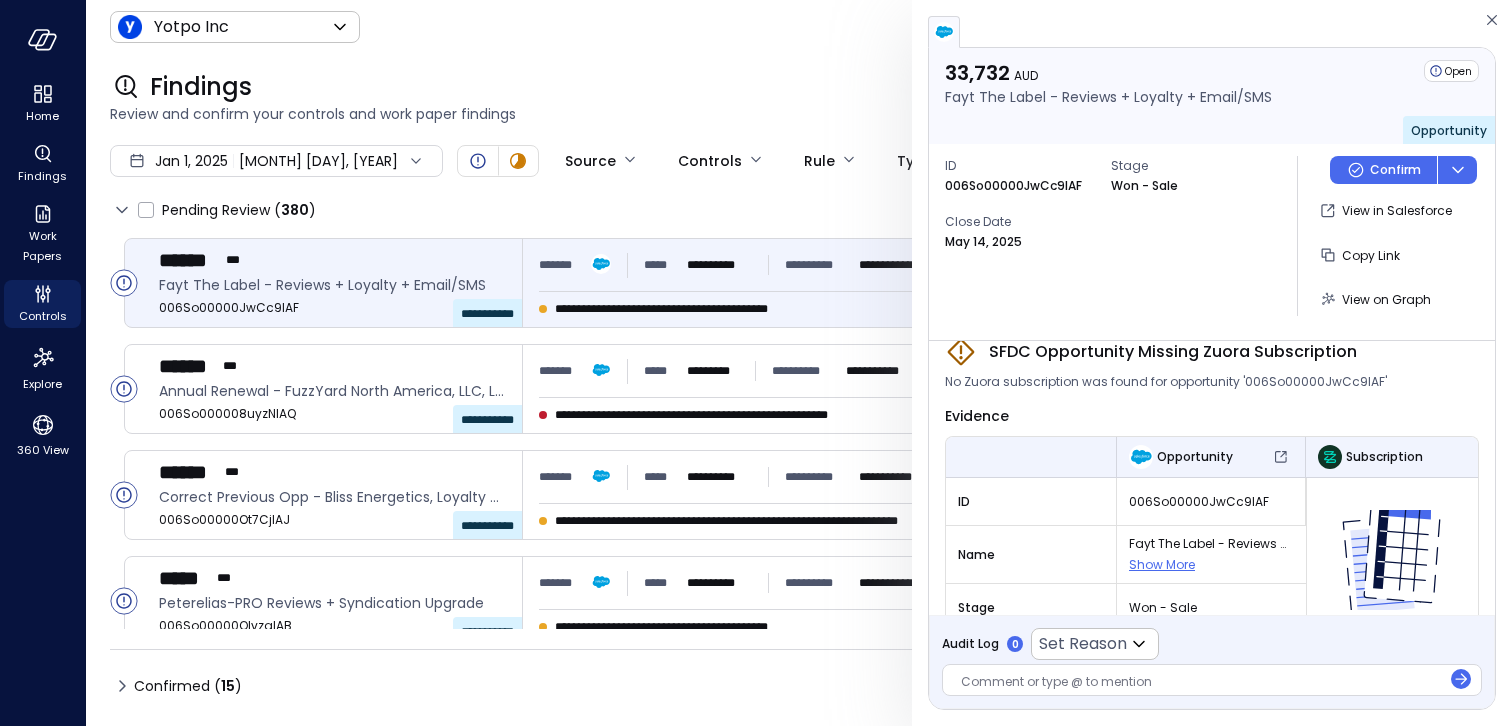 click on "006So00000JwCc9IAF" at bounding box center (1211, 502) 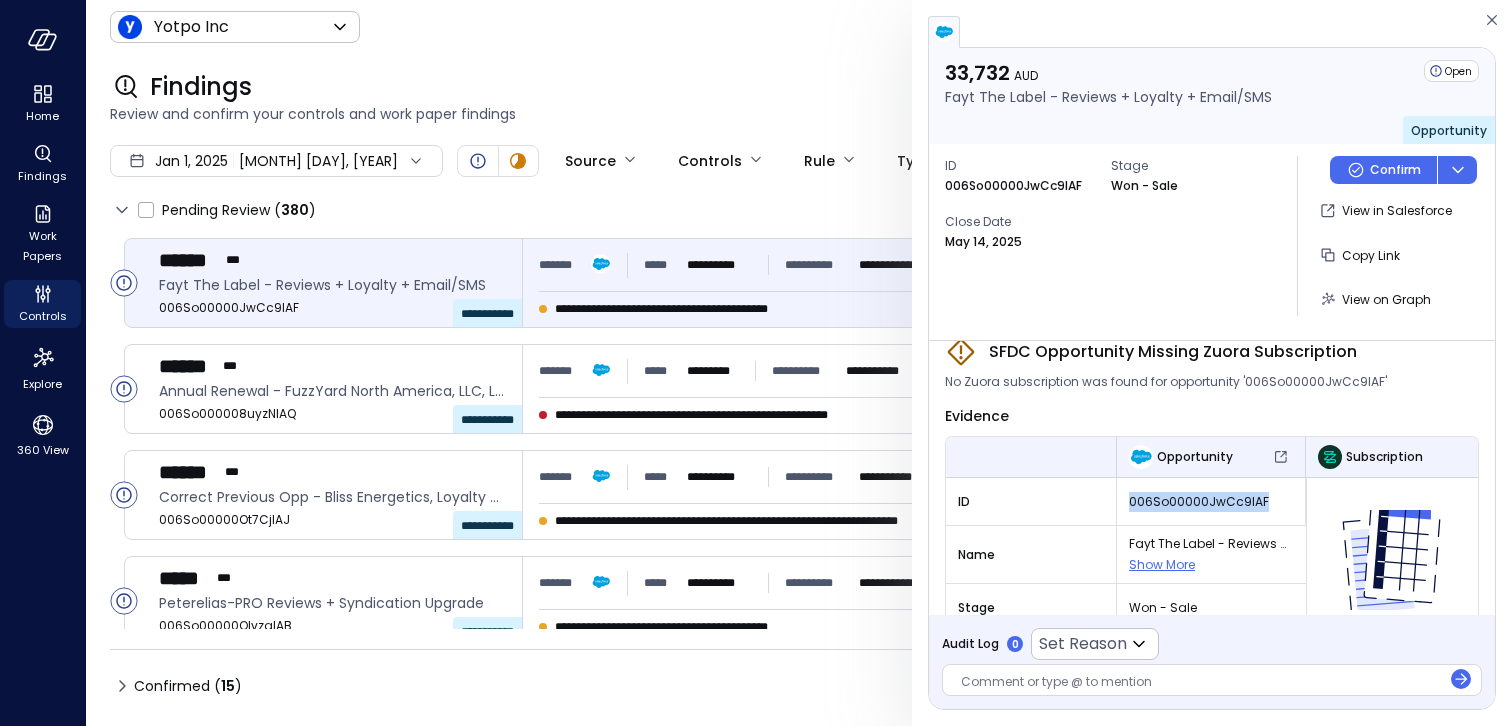 click on "006So00000JwCc9IAF" at bounding box center [1211, 502] 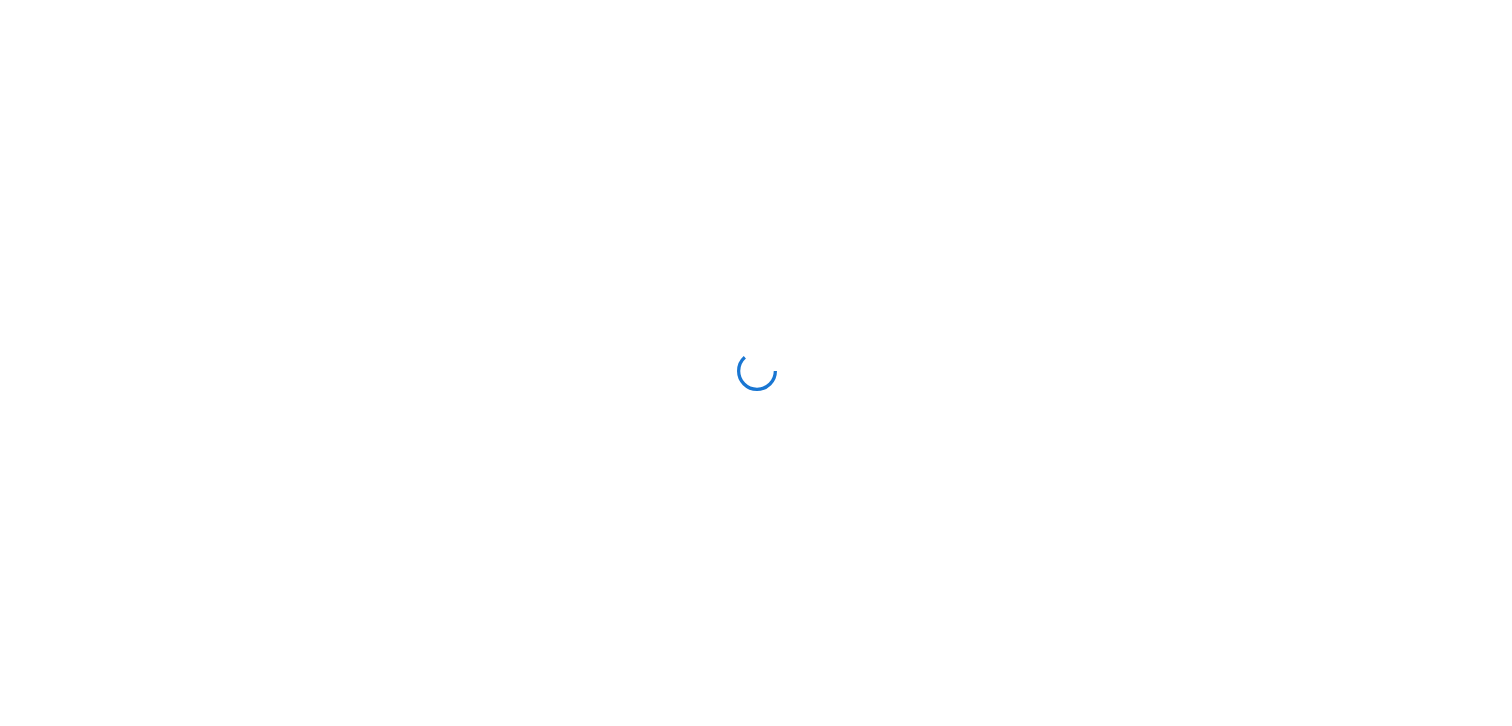 scroll, scrollTop: 0, scrollLeft: 0, axis: both 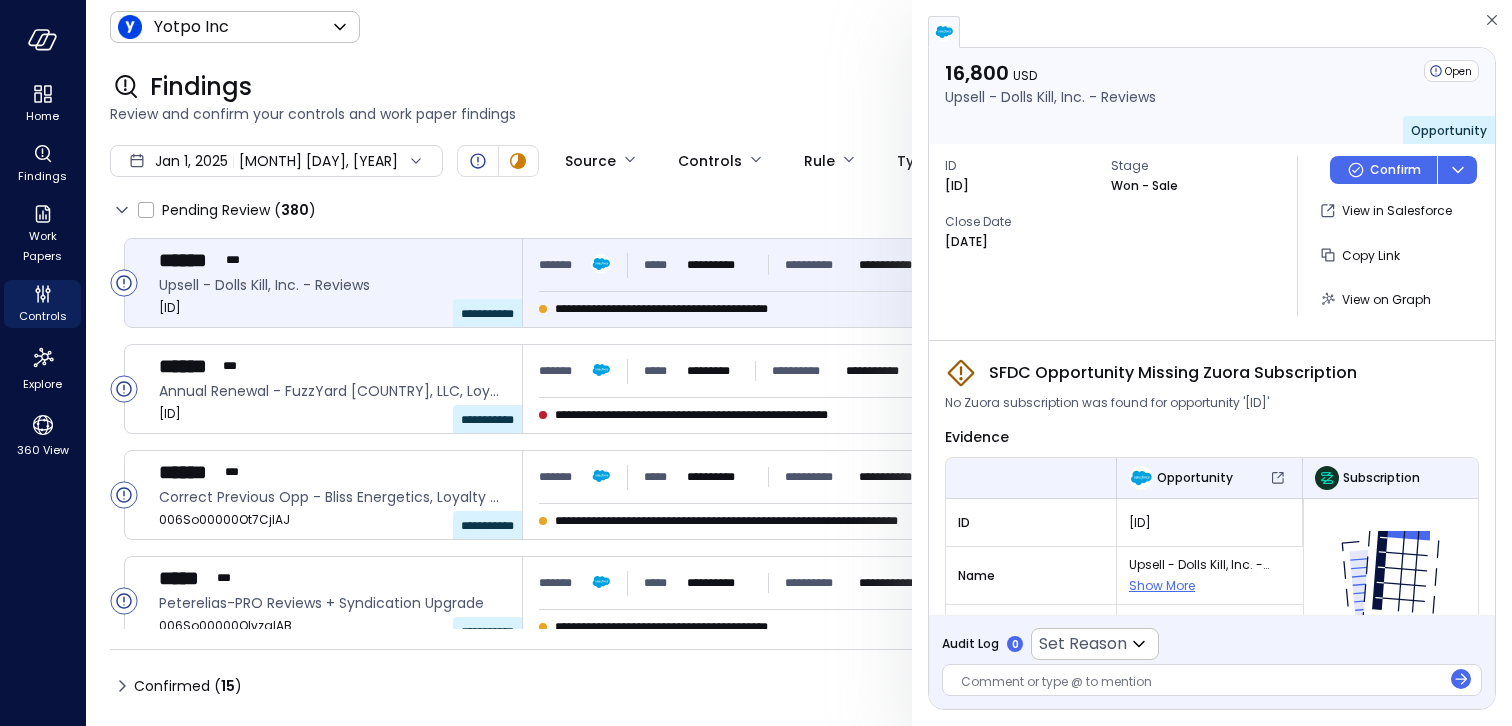 click on "[ID]" at bounding box center (1209, 523) 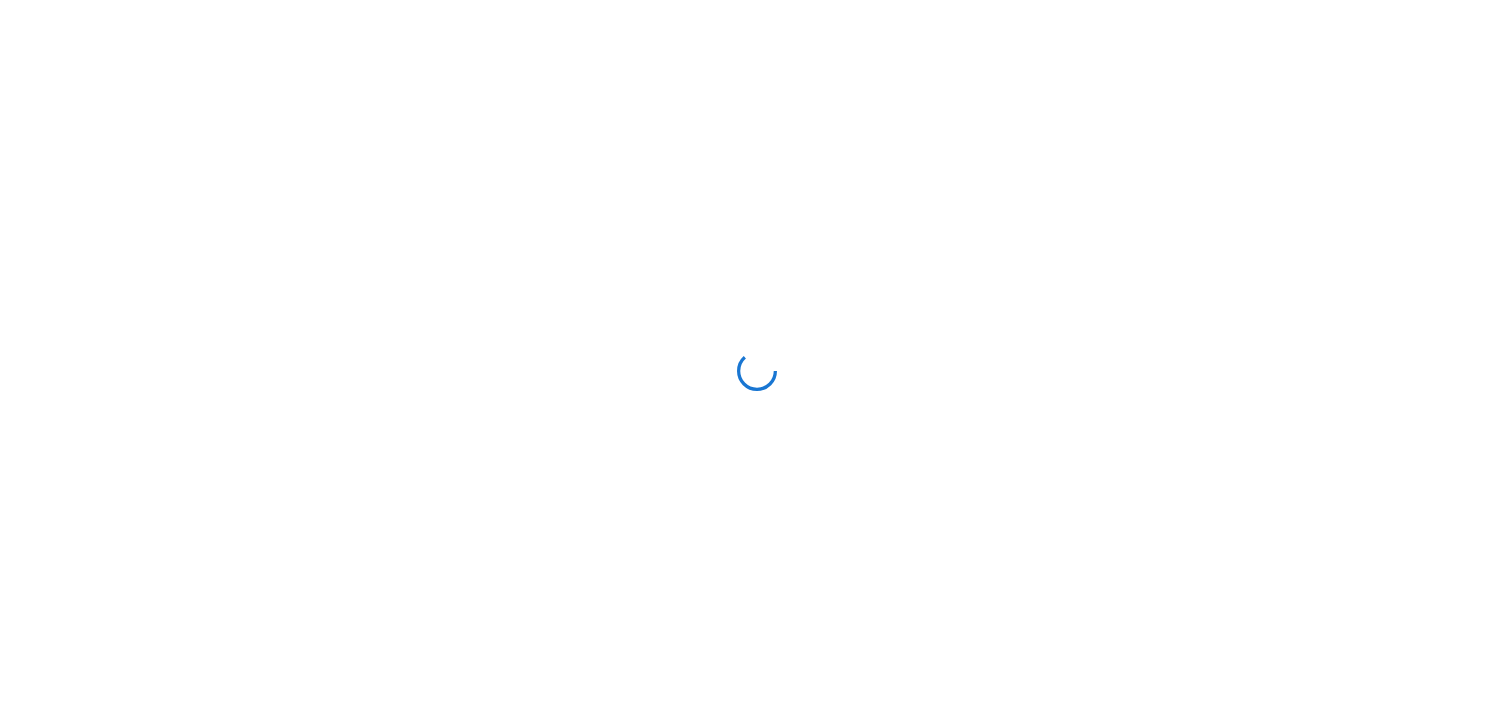 scroll, scrollTop: 0, scrollLeft: 0, axis: both 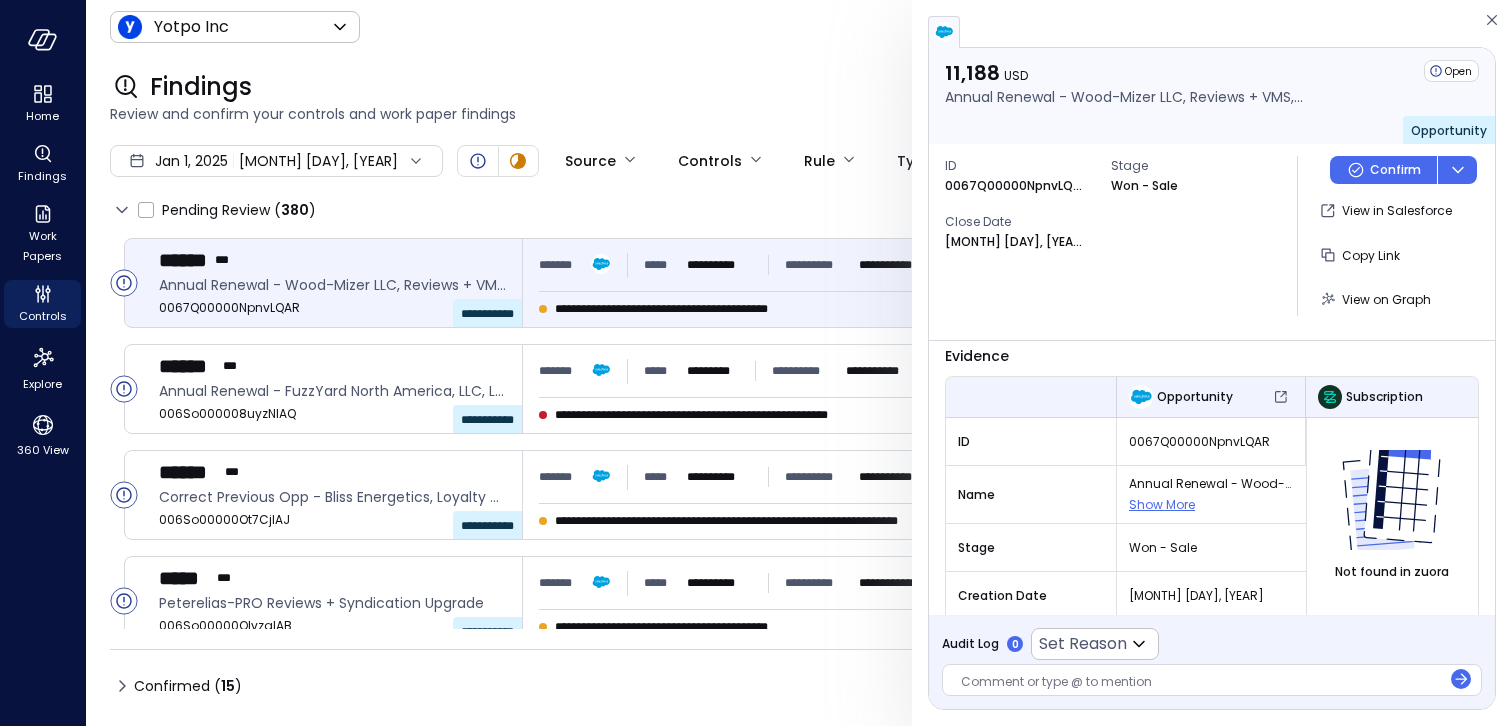 click on "0067Q00000NpnvLQAR" at bounding box center (1015, 186) 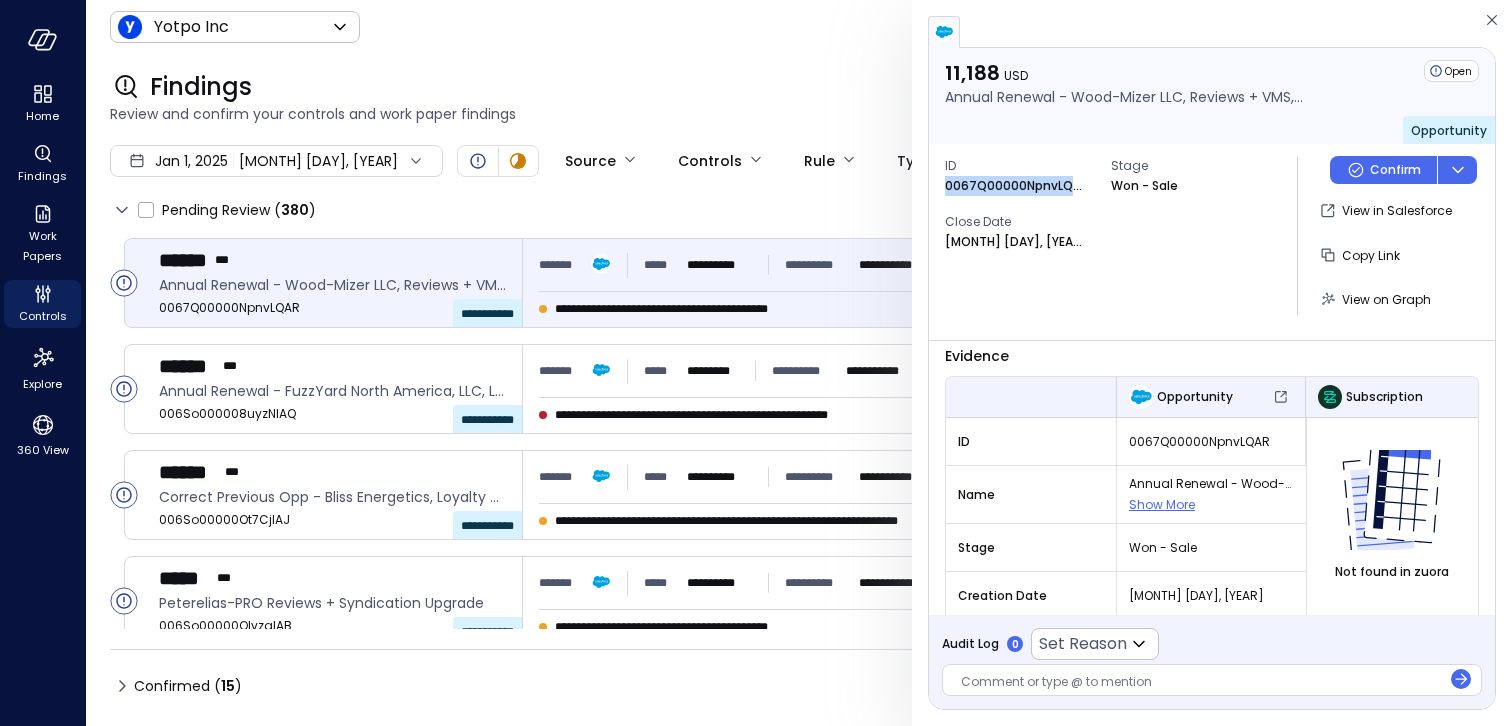 click on "0067Q00000NpnvLQAR" at bounding box center (1015, 186) 